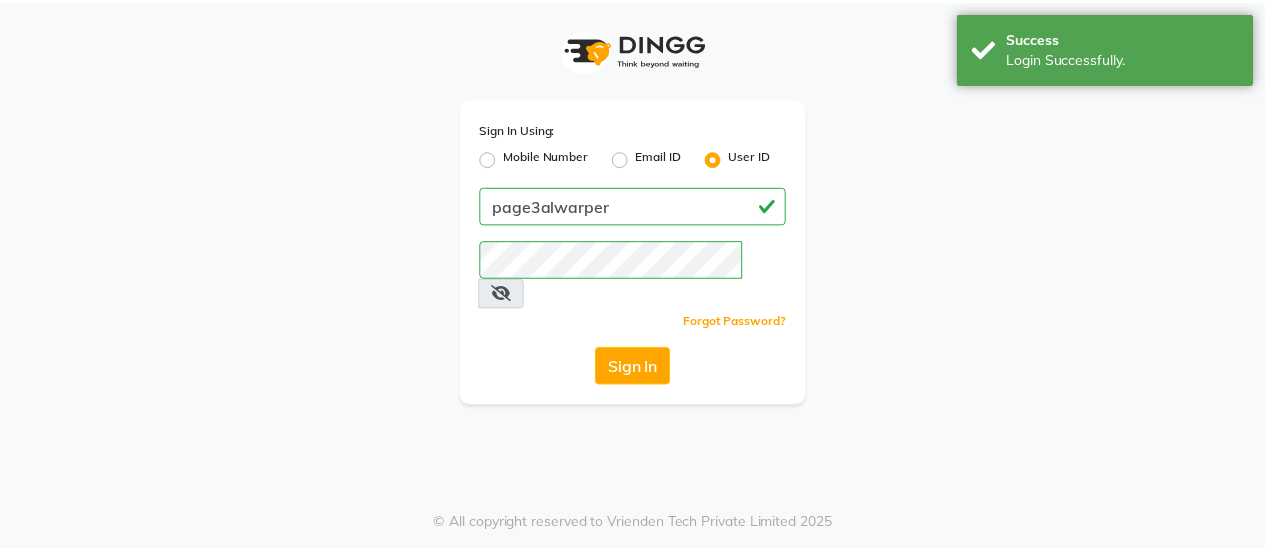 scroll, scrollTop: 0, scrollLeft: 0, axis: both 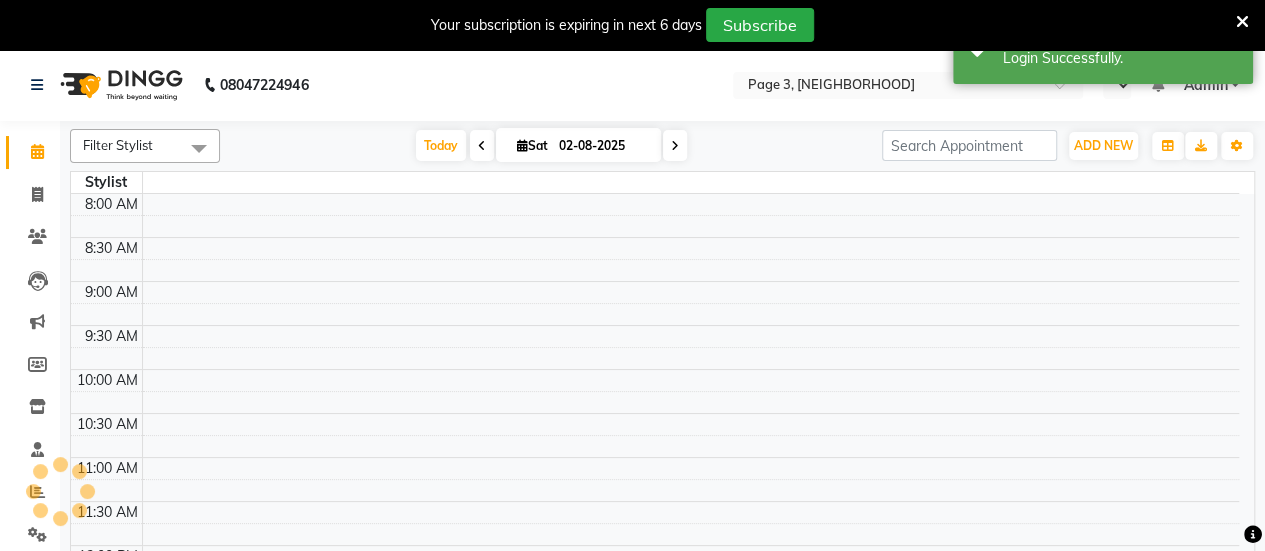 select on "en" 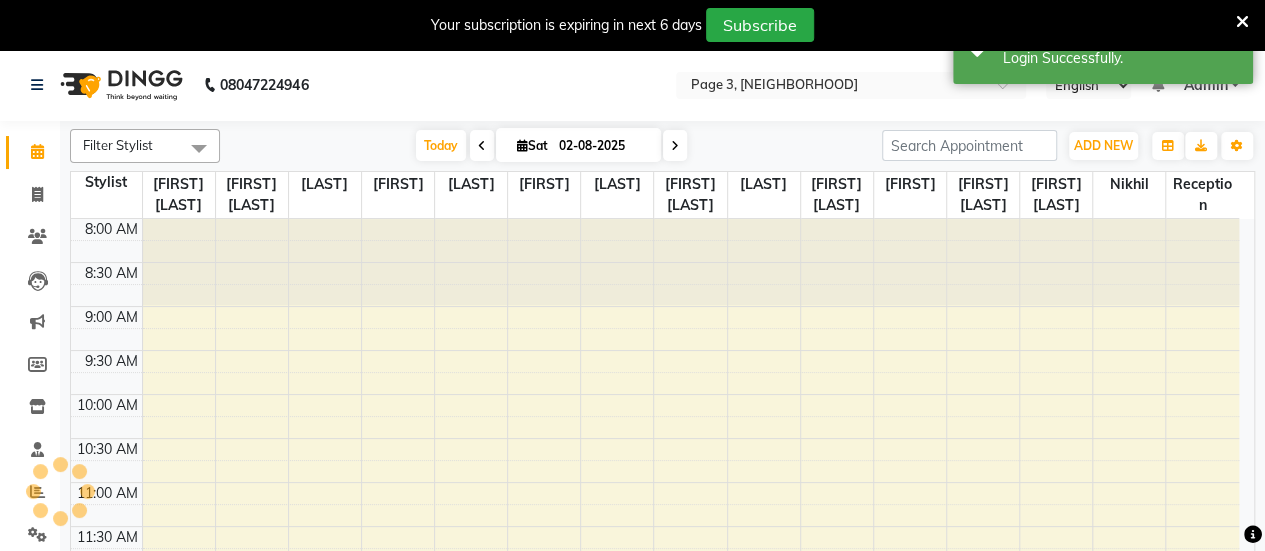 scroll, scrollTop: 0, scrollLeft: 0, axis: both 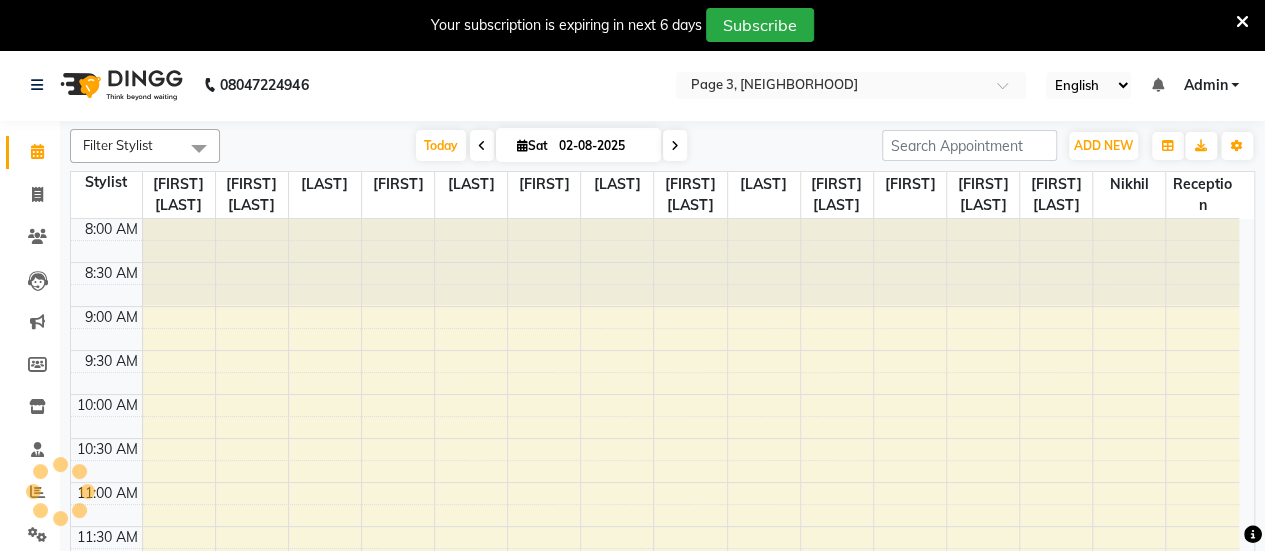click at bounding box center (33, 491) 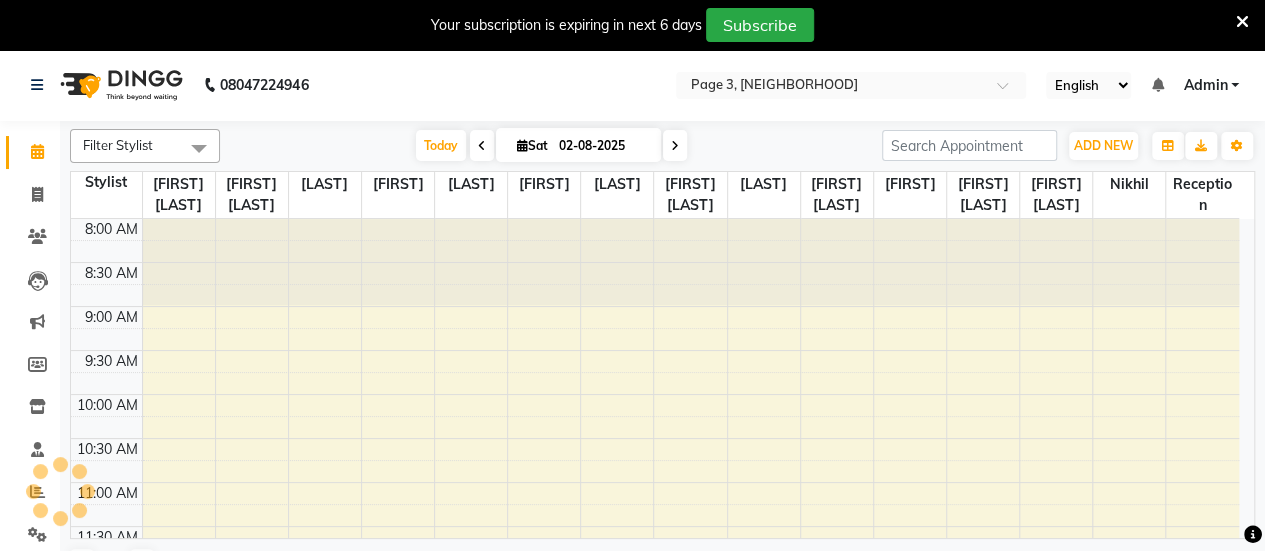 scroll, scrollTop: 0, scrollLeft: 0, axis: both 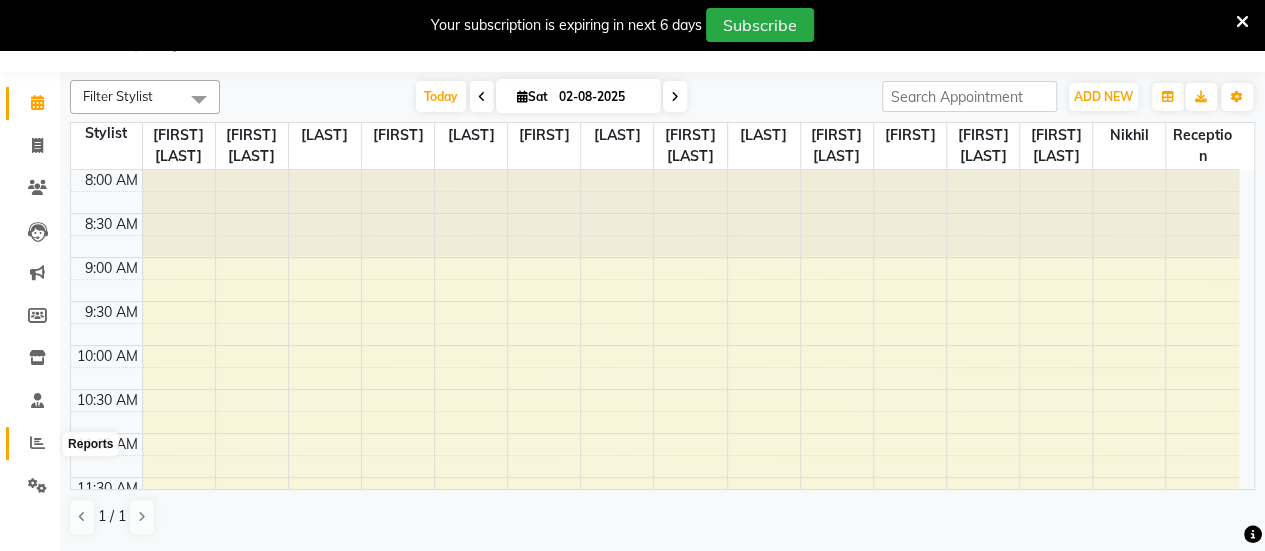click 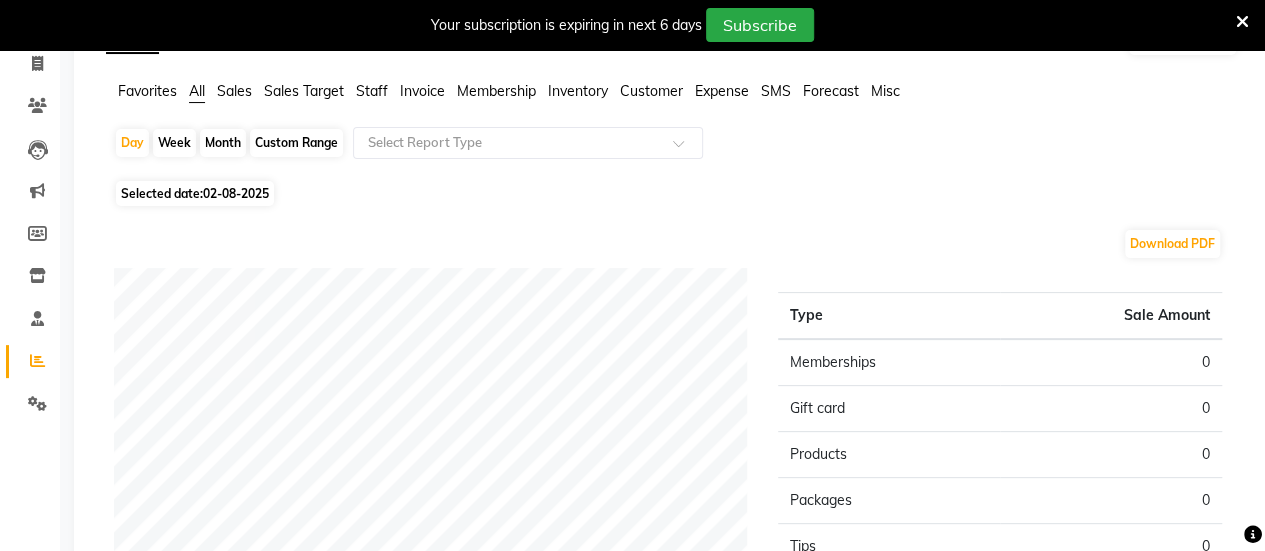 scroll, scrollTop: 129, scrollLeft: 0, axis: vertical 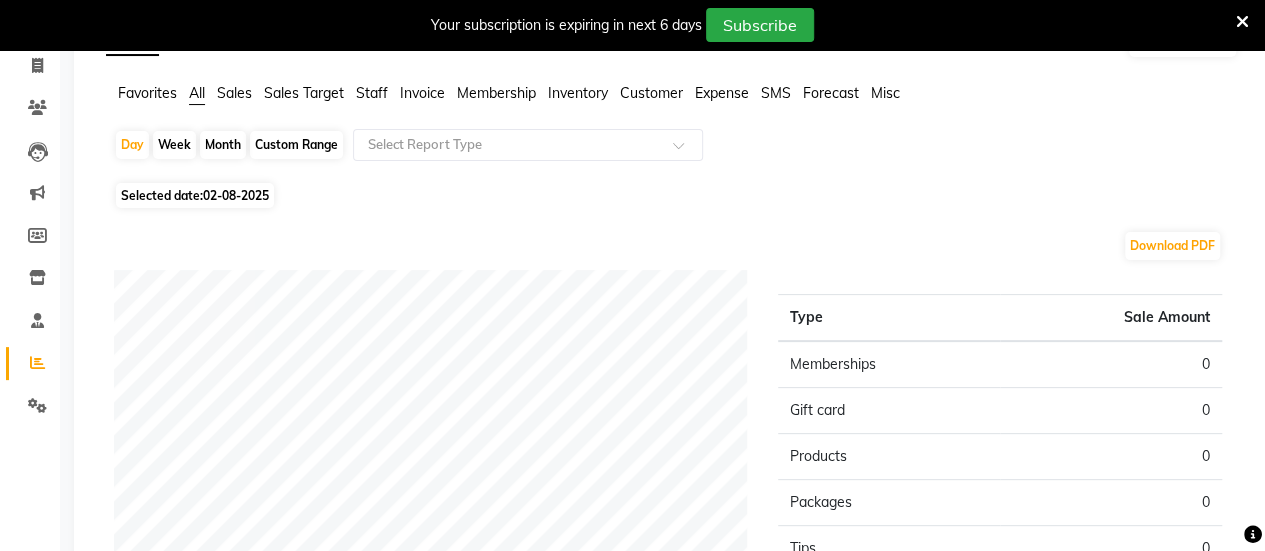click on "Month" 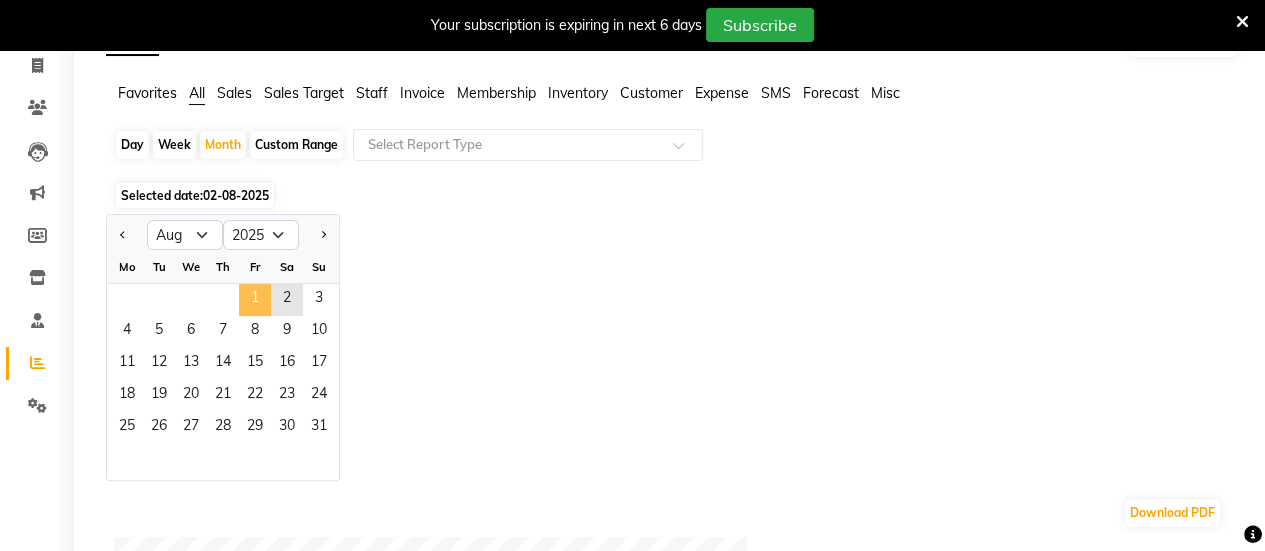 click on "1" 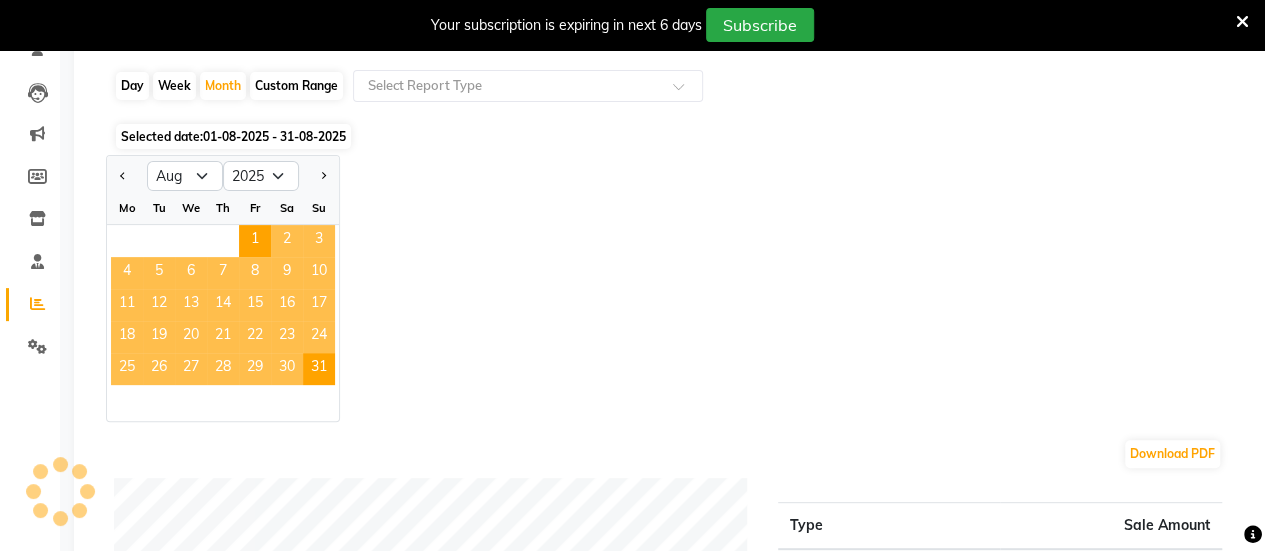 scroll, scrollTop: 0, scrollLeft: 0, axis: both 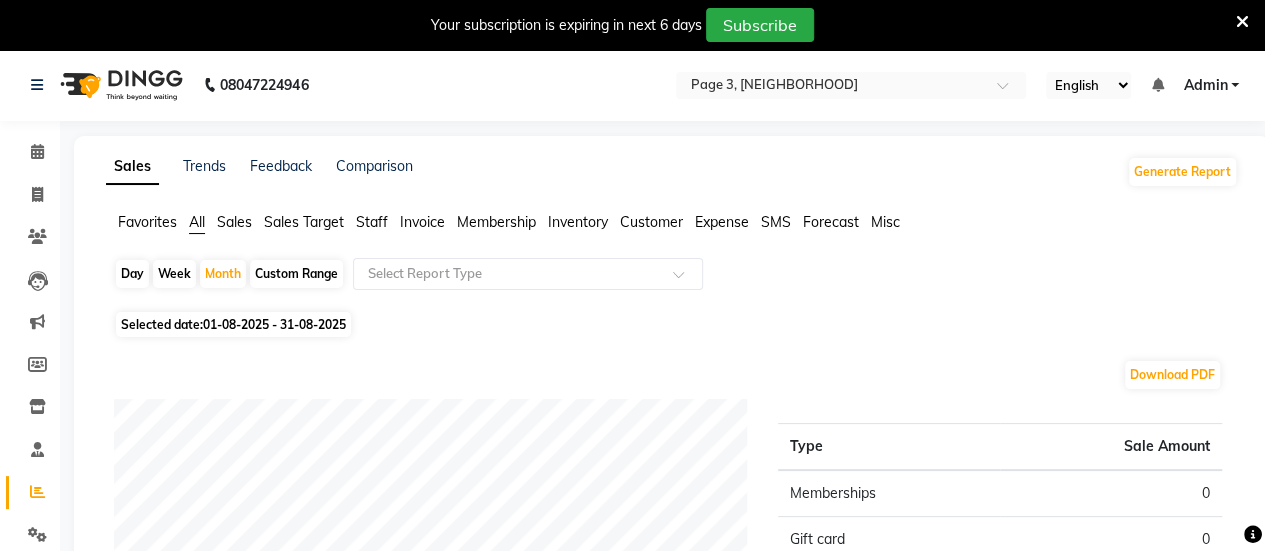 click at bounding box center [1242, 22] 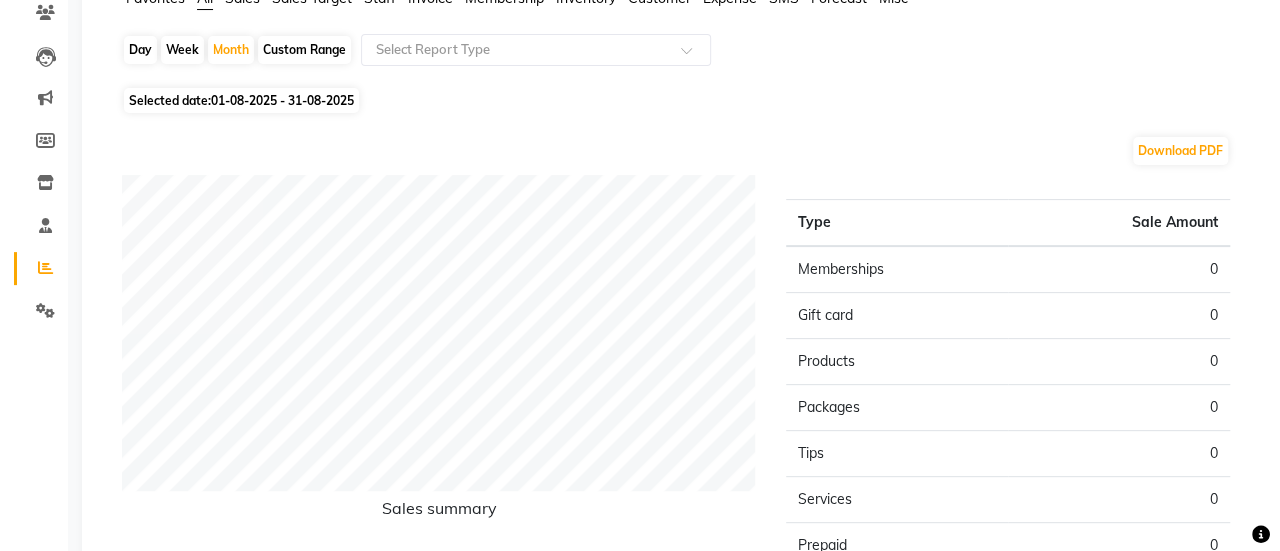 scroll, scrollTop: 0, scrollLeft: 0, axis: both 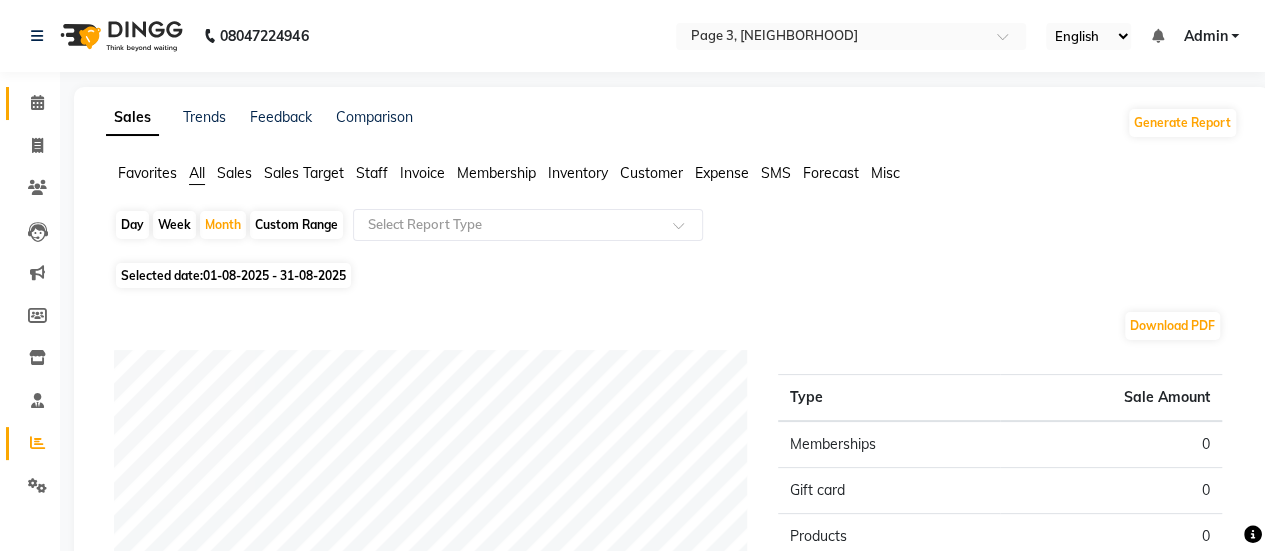click on "Calendar" 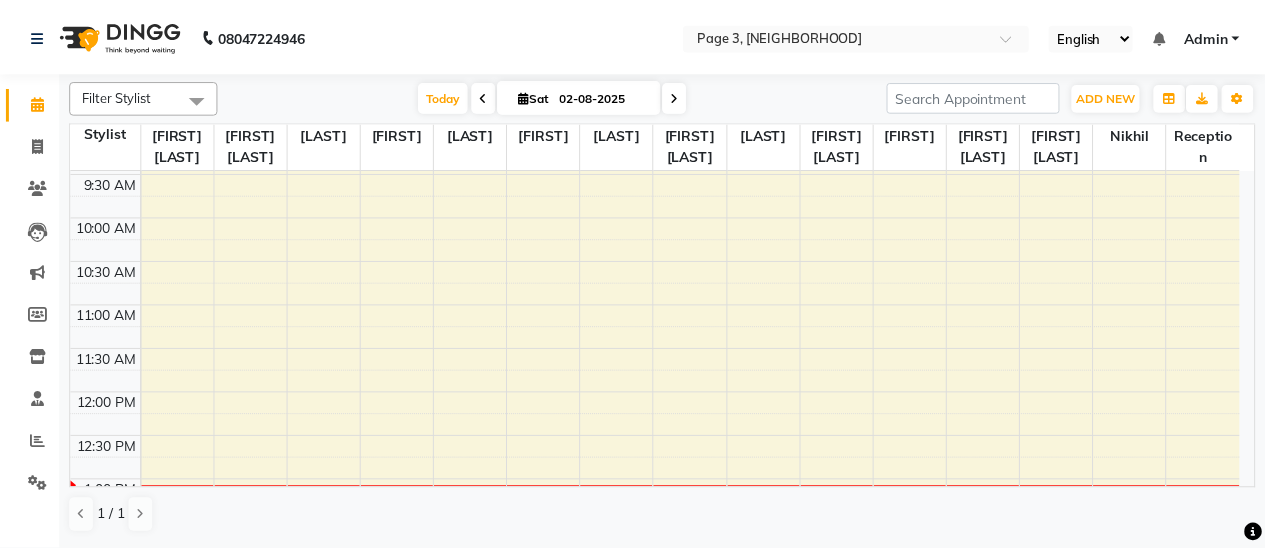 scroll, scrollTop: 75, scrollLeft: 0, axis: vertical 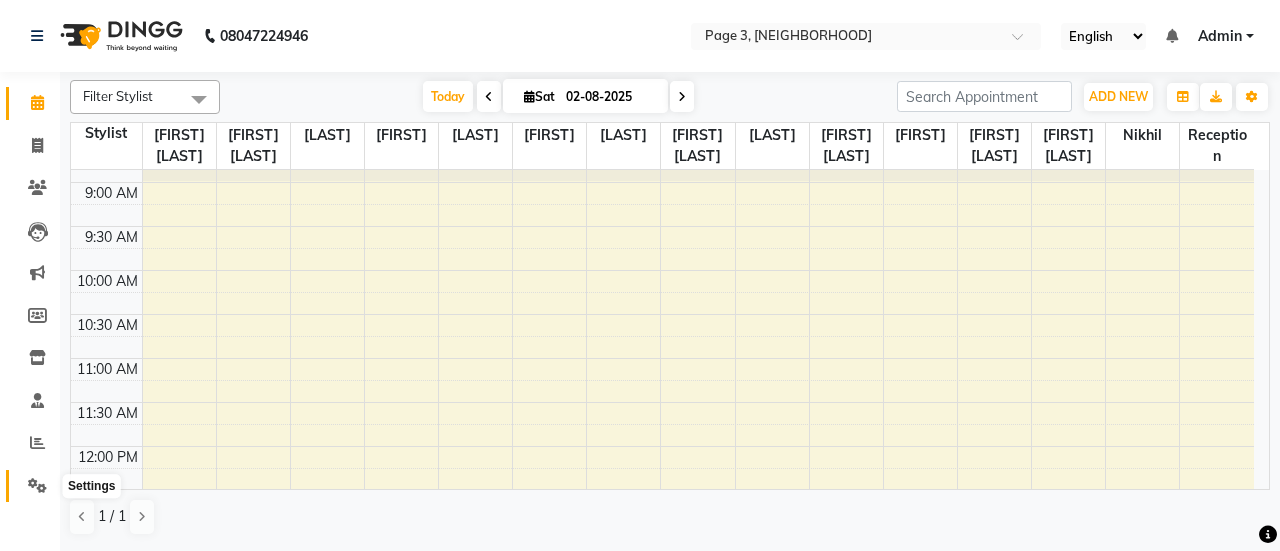 click 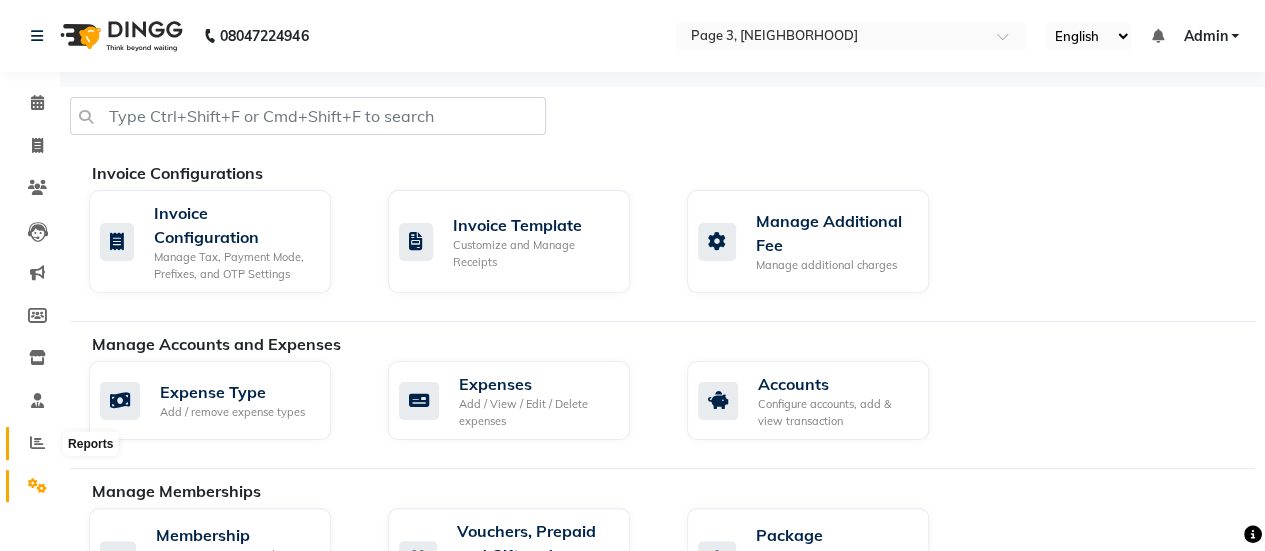 click 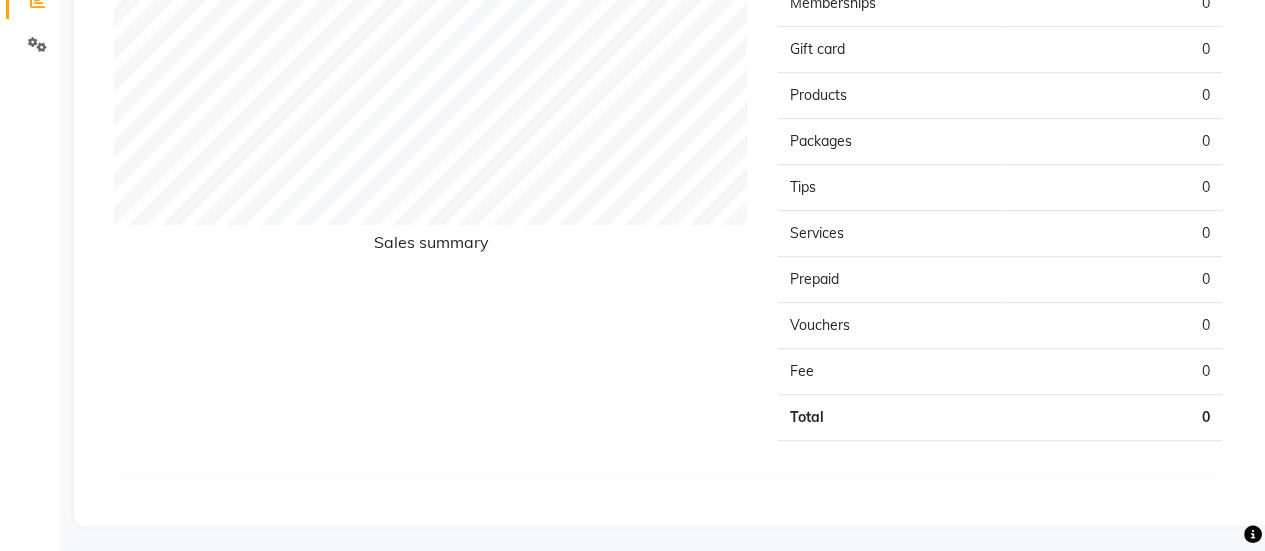 scroll, scrollTop: 0, scrollLeft: 0, axis: both 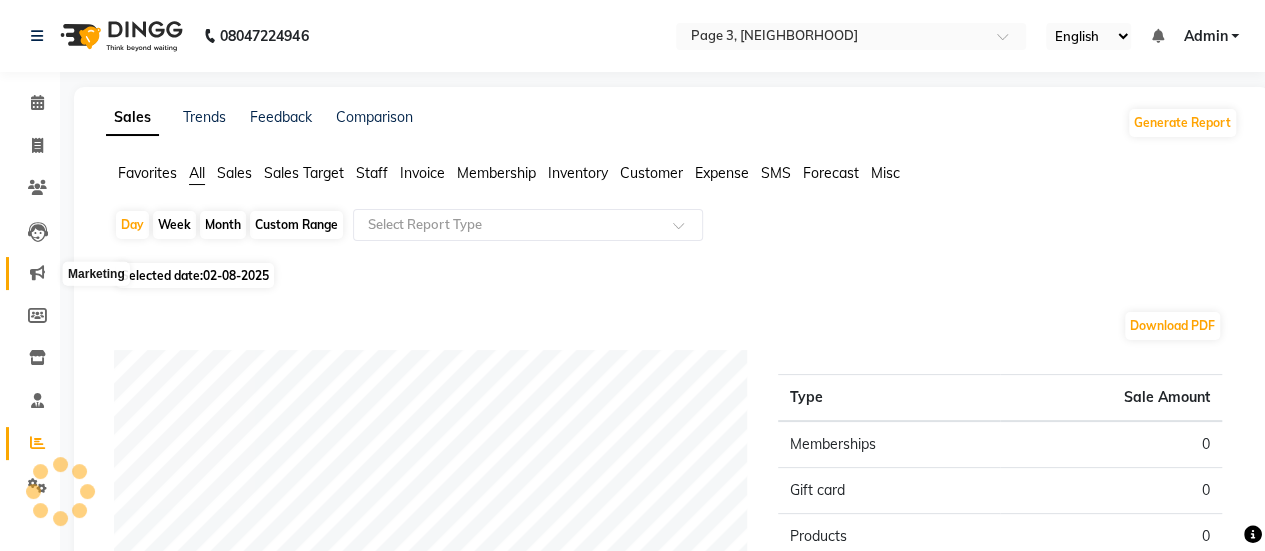click 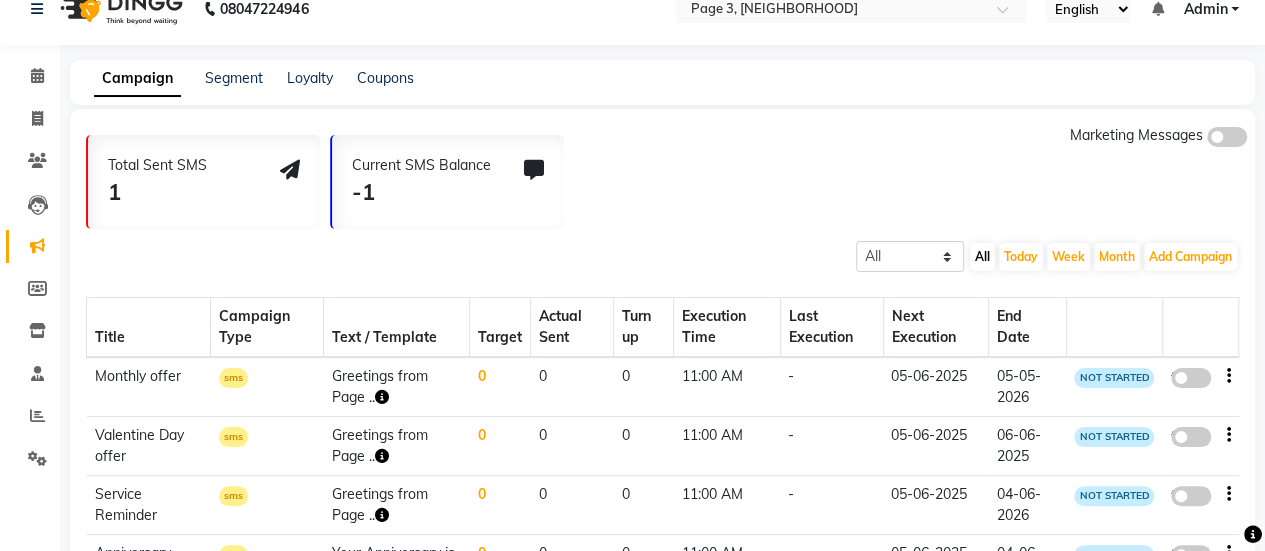 scroll, scrollTop: 0, scrollLeft: 0, axis: both 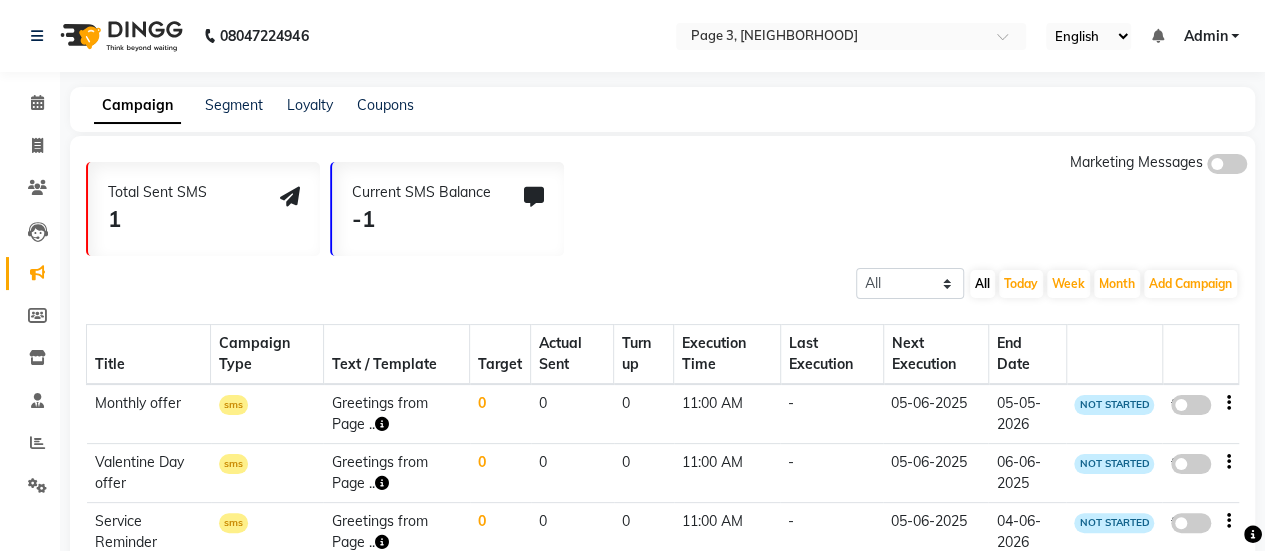 click on "Admin" at bounding box center (1211, 36) 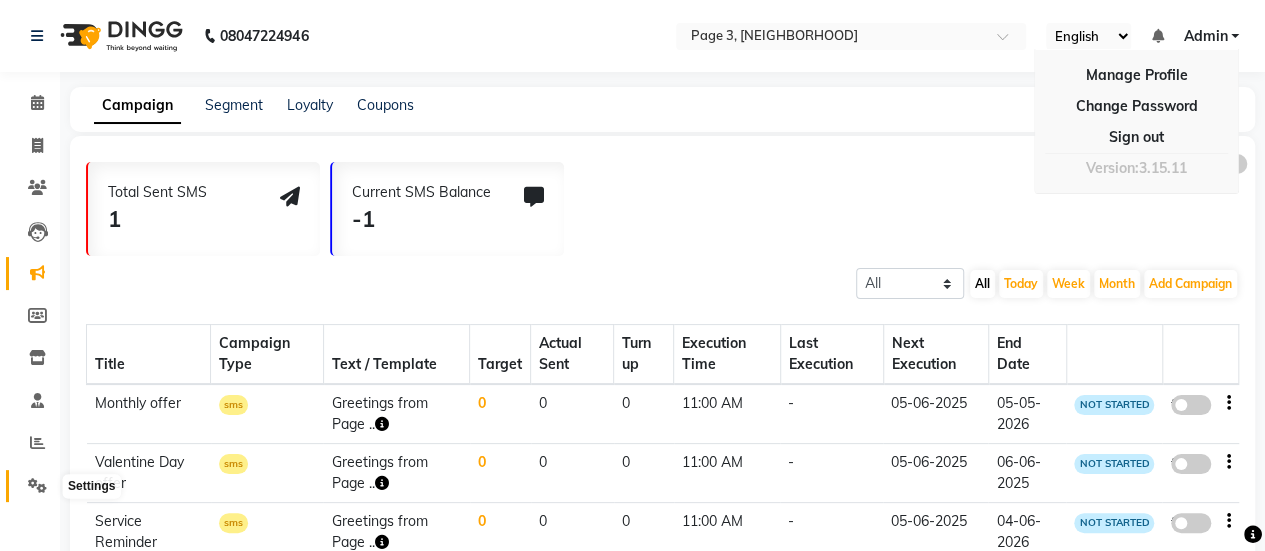 click 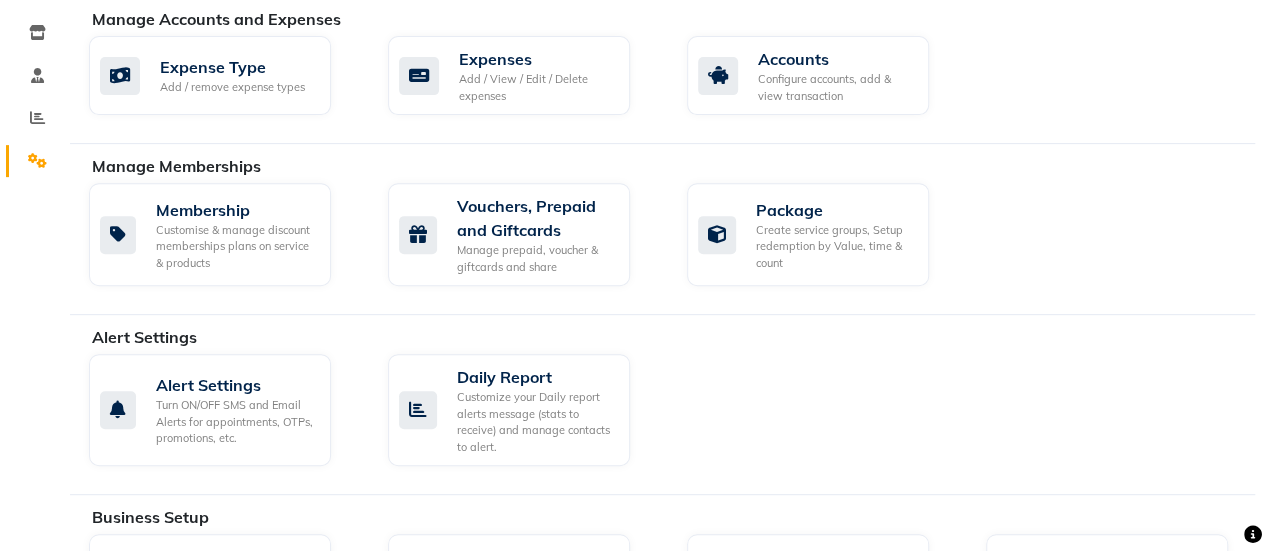 scroll, scrollTop: 445, scrollLeft: 0, axis: vertical 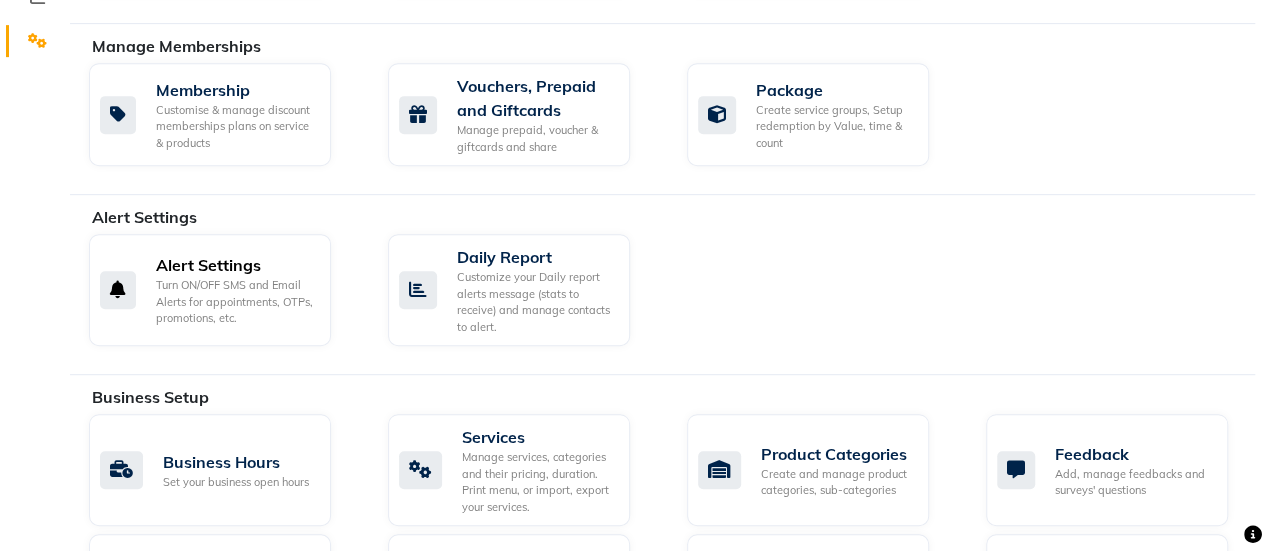 click on "Turn ON/OFF SMS and Email Alerts for appointments, OTPs, promotions, etc." 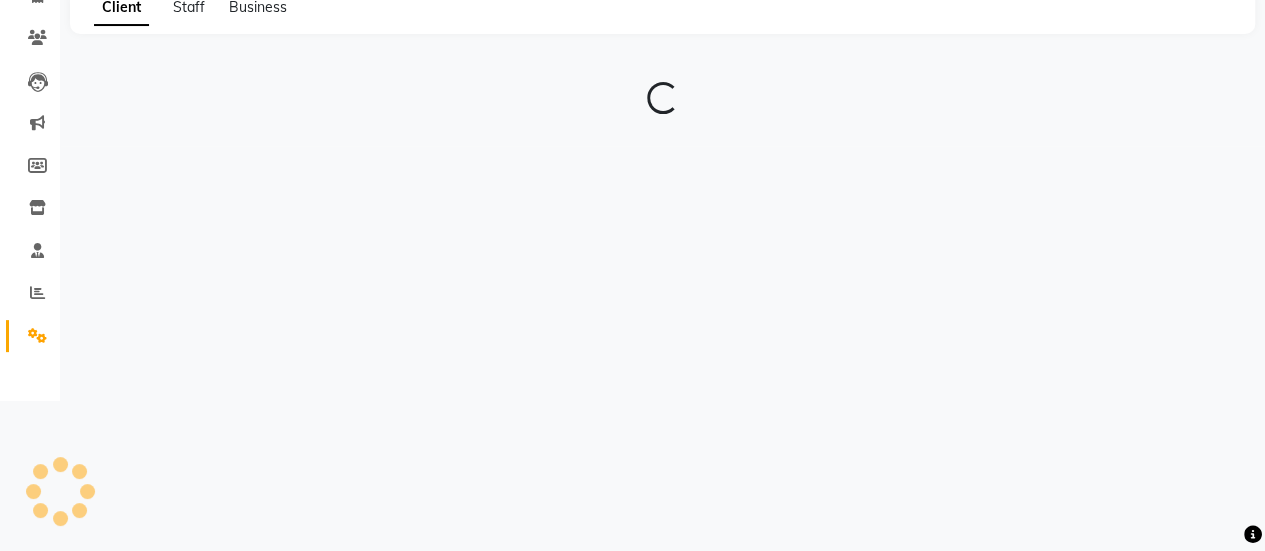 scroll, scrollTop: 0, scrollLeft: 0, axis: both 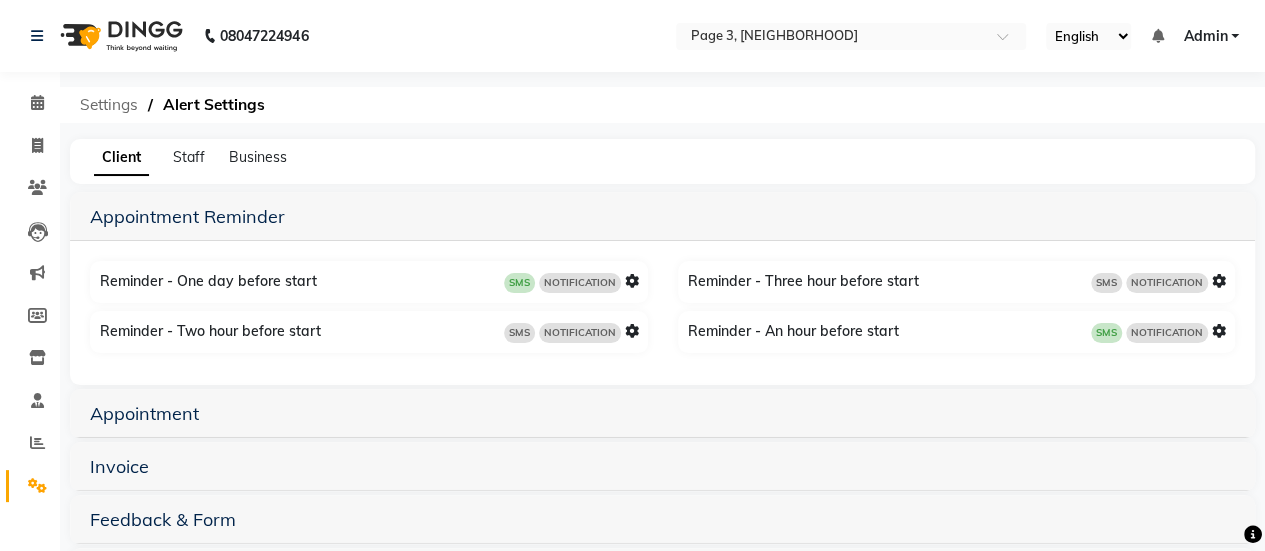 click on "Settings" 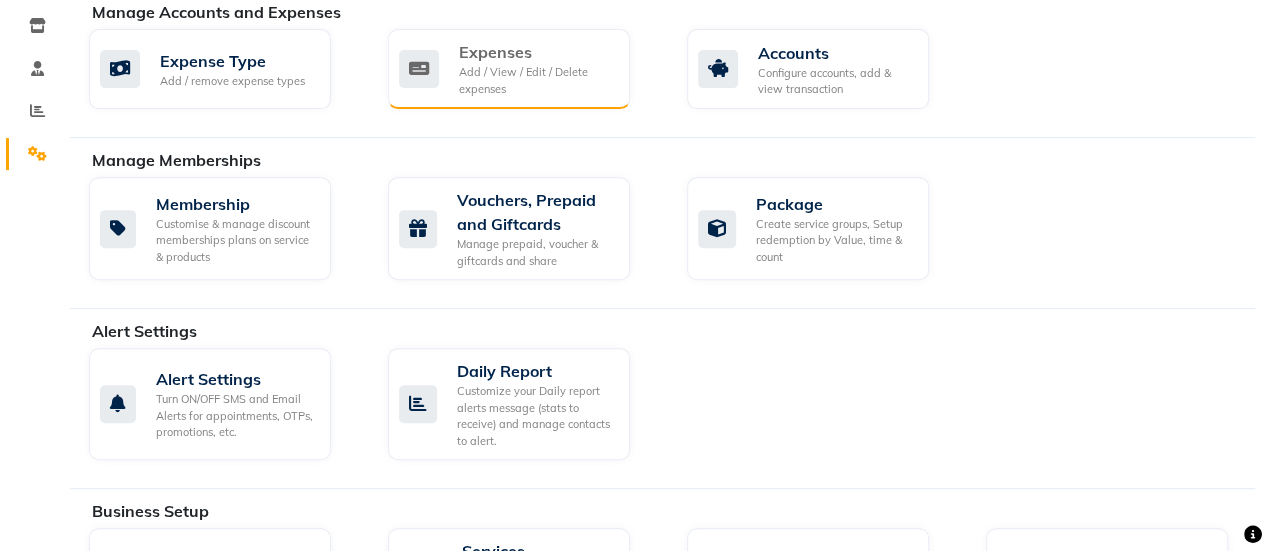 scroll, scrollTop: 486, scrollLeft: 0, axis: vertical 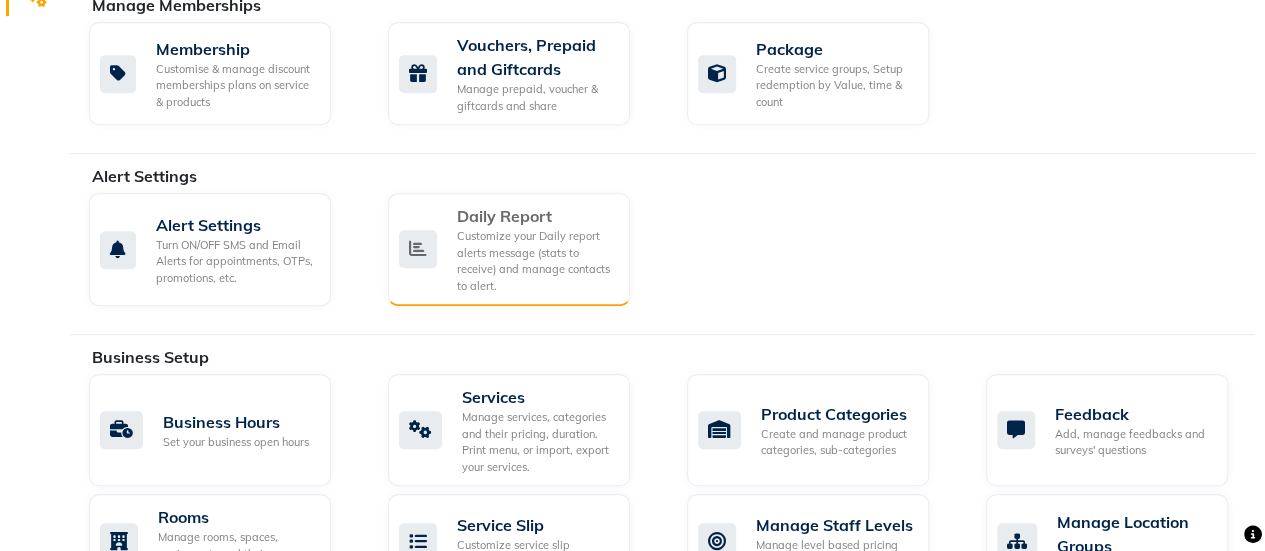 click on "Daily Report" 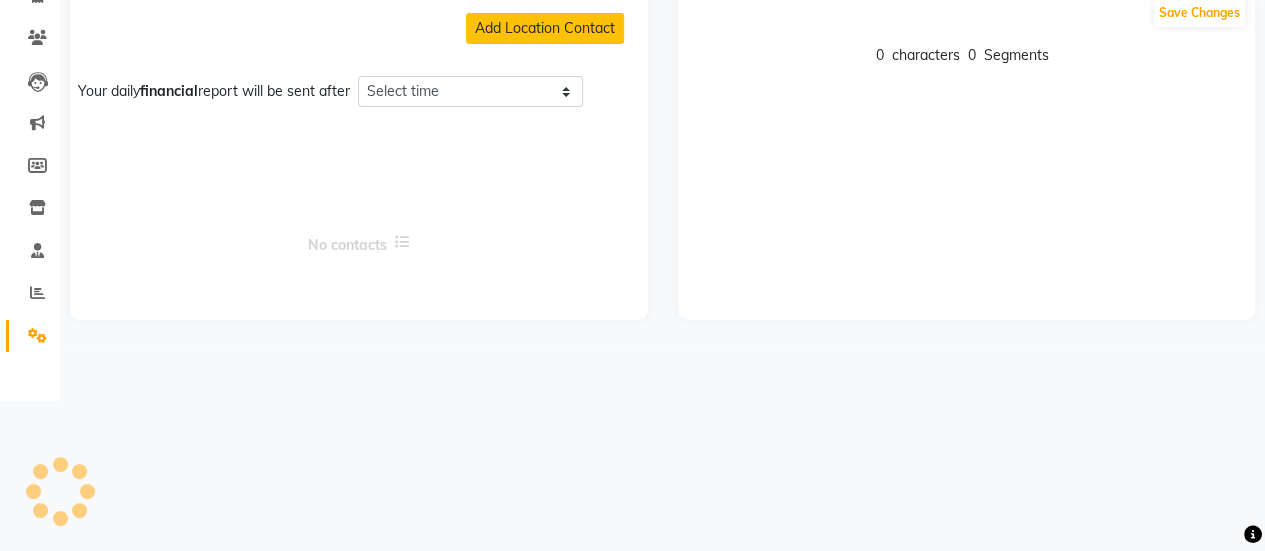 scroll, scrollTop: 0, scrollLeft: 0, axis: both 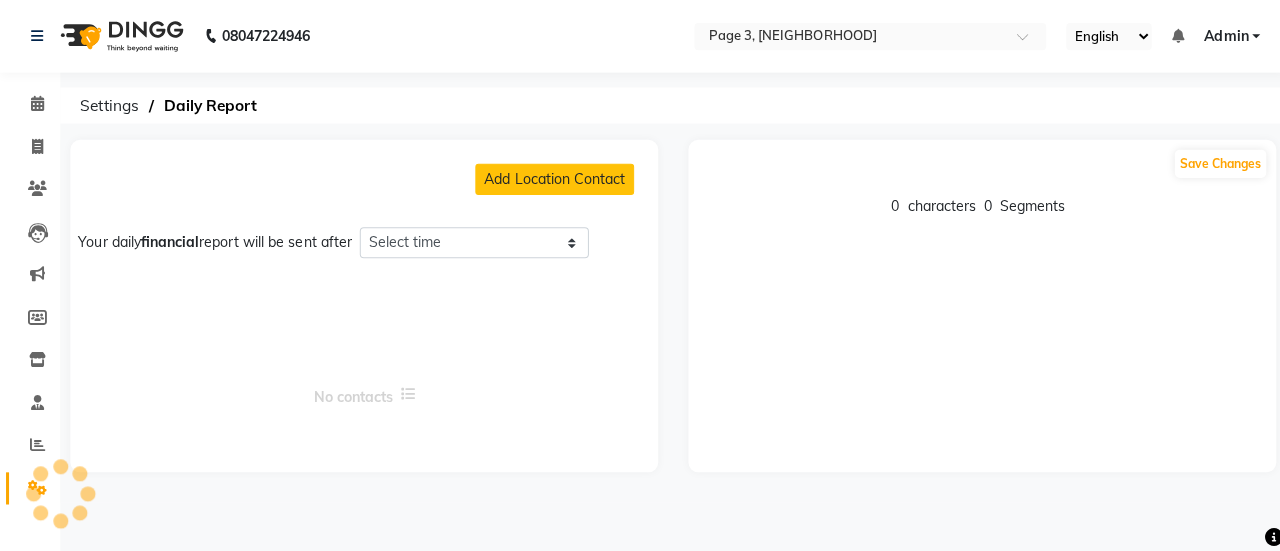 select on "1260" 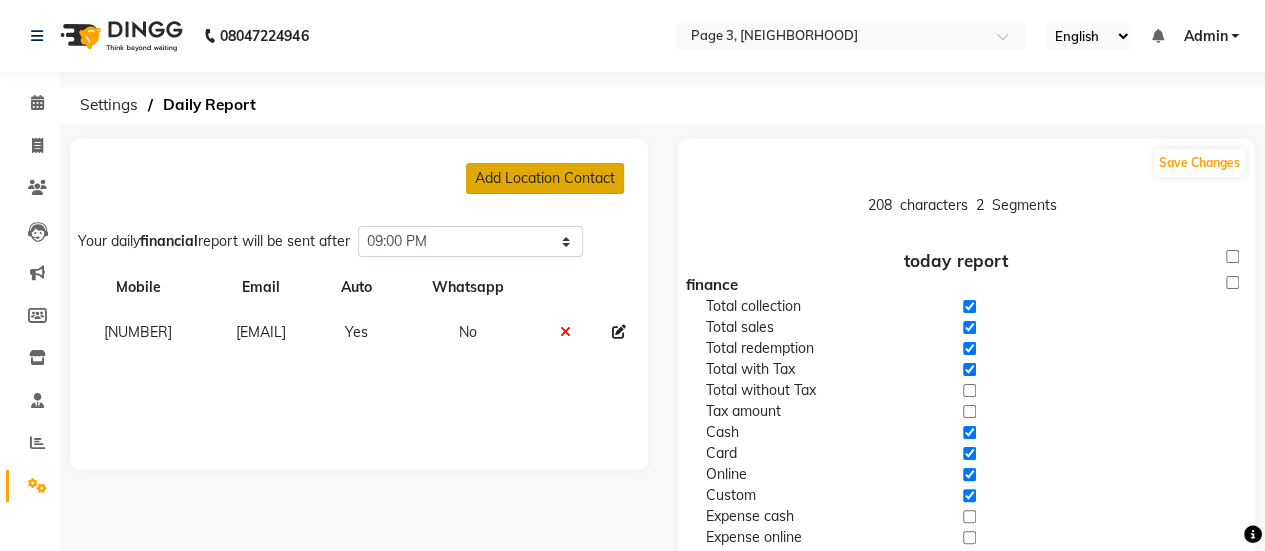 click on "Add Location Contact" 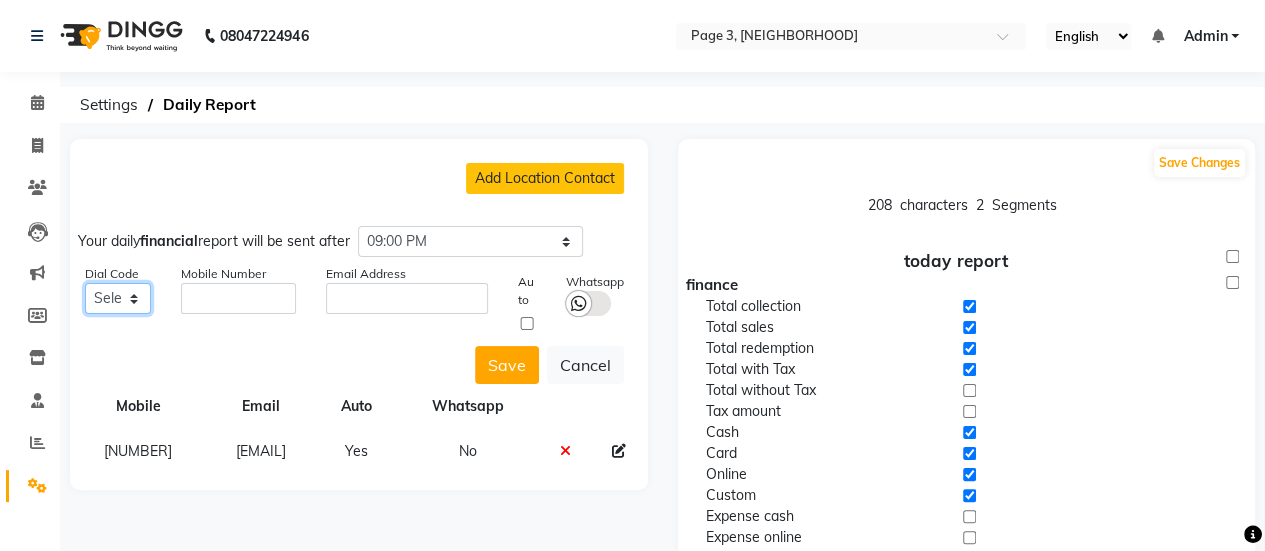 click on "Select +93 [COUNTRY] +355 [COUNTRY] +213 [COUNTRY] +1684 [COUNTRY] +376 [COUNTRY] +244 [COUNTRY] +1264 [COUNTRY] +0 [COUNTRY] +1268 [COUNTRY] +54 [COUNTRY] +374 [COUNTRY] +297 [COUNTRY] +61 [COUNTRY] +43 [COUNTRY] +994 [COUNTRY] +1242 [COUNTRY] +973 [COUNTRY] +880 [COUNTRY] +1246 [COUNTRY] +375 [COUNTRY] +32 [COUNTRY] +501 [COUNTRY] +229 [COUNTRY] +1441 [COUNTRY] +975 [COUNTRY] +591 [COUNTRY] +387 [COUNTRY] +267 [COUNTRY] +0 [COUNTRY] +55 [COUNTRY] +246 [COUNTRY] +673 [COUNTRY] +359 [COUNTRY] +226 [COUNTRY] +257 [COUNTRY] +855 [COUNTRY] +237 [COUNTRY] +1 [COUNTRY] +238 [COUNTRY] +1345 [COUNTRY] +236 [COUNTRY] +235 [COUNTRY] +56 [COUNTRY] +86 [COUNTRY] +61 [COUNTRY] +672 [COUNTRY] +57 [COUNTRY] +269 [COUNTRY] +242 [COUNTRY]" 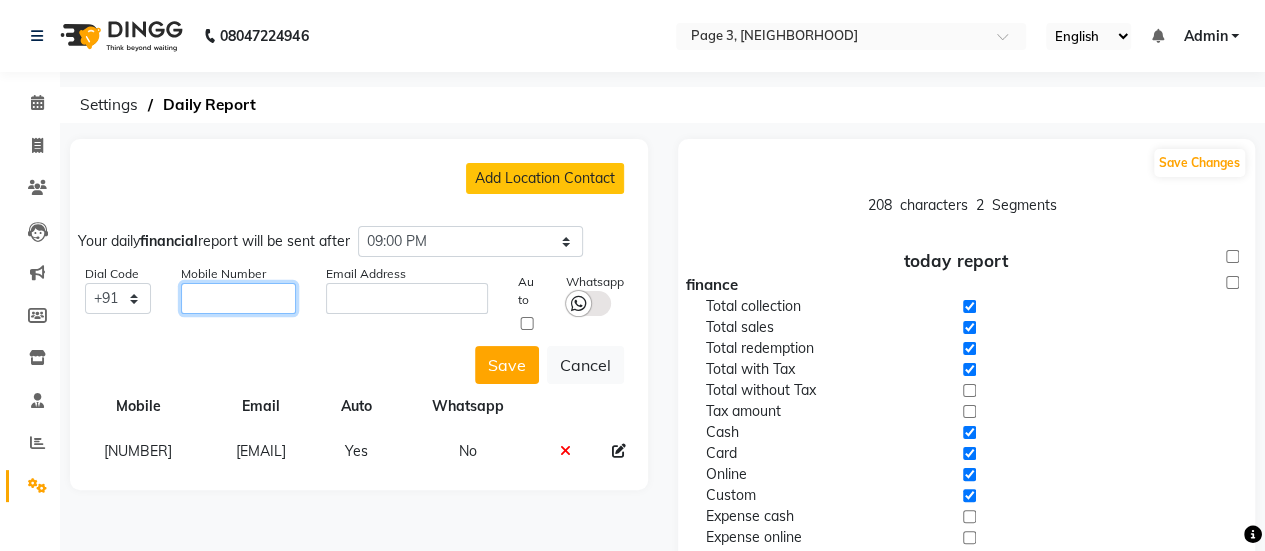 click on "Select +93 [COUNTRY] +355 [COUNTRY] +213 [COUNTRY] +1684 [COUNTRY] +376 [COUNTRY] +244 [COUNTRY] +1264 [COUNTRY] +0 [COUNTRY] +1268 [COUNTRY] +54 [COUNTRY] +374 [COUNTRY] +297 [COUNTRY] +61 [COUNTRY] +43 [COUNTRY] +994 [COUNTRY] +1242 [COUNTRY] +973 [COUNTRY] +880 [COUNTRY] +1246 [COUNTRY] +375 [COUNTRY] +32 [COUNTRY] +501 [COUNTRY] +229 [COUNTRY] +1441 [COUNTRY] +975 [COUNTRY] +591 [COUNTRY] +387 [COUNTRY] +267 [COUNTRY] +0 [COUNTRY] +55 [COUNTRY] +246 [COUNTRY] +673 [COUNTRY] +359 [COUNTRY] +226 [COUNTRY] +257 [COUNTRY] +855 [COUNTRY] +237 [COUNTRY] +1 [COUNTRY] +238 [COUNTRY] +1345 [COUNTRY] +236 [COUNTRY] +235 [COUNTRY] +56 [COUNTRY] +86 [COUNTRY] +61 [COUNTRY] +672 [COUNTRY] +57 [COUNTRY] +269 [COUNTRY] +242 [COUNTRY]" 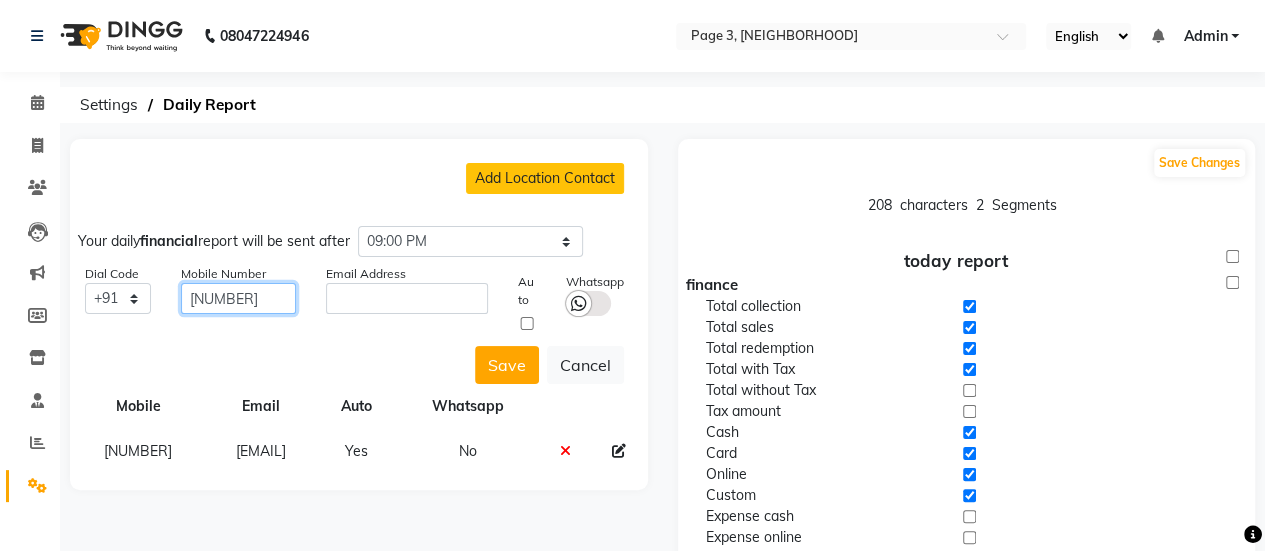 type on "[NUMBER]" 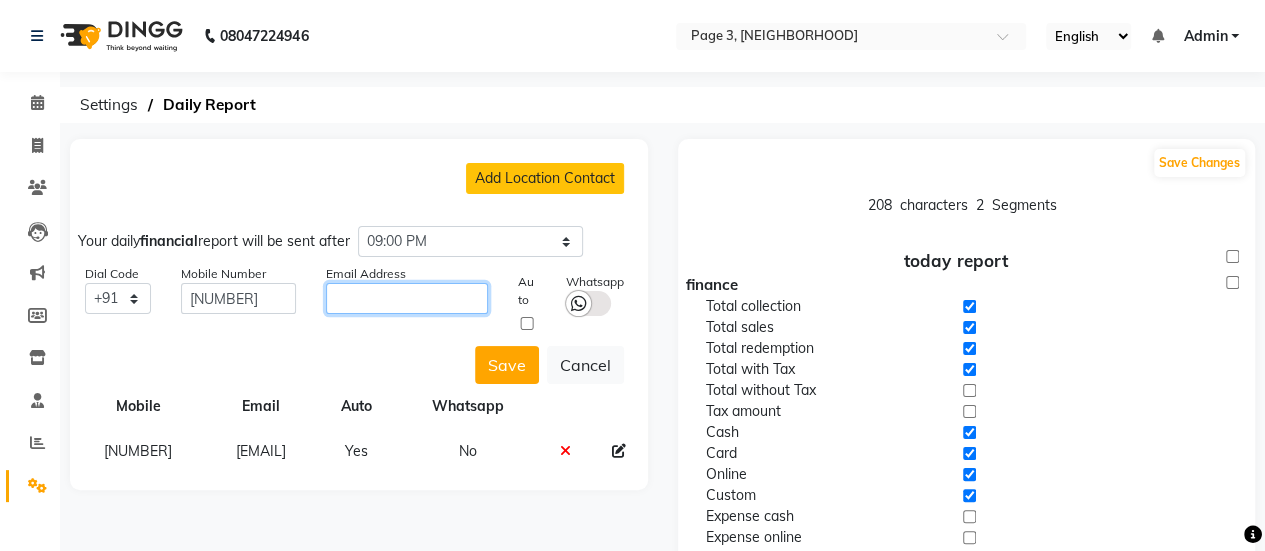 click 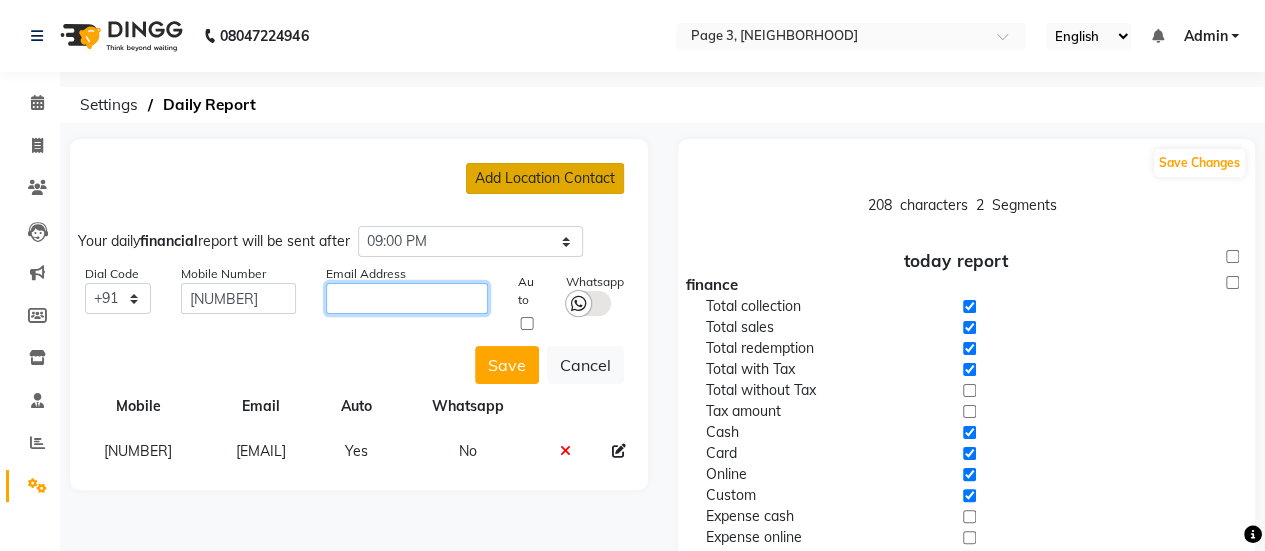paste on "[EMAIL]" 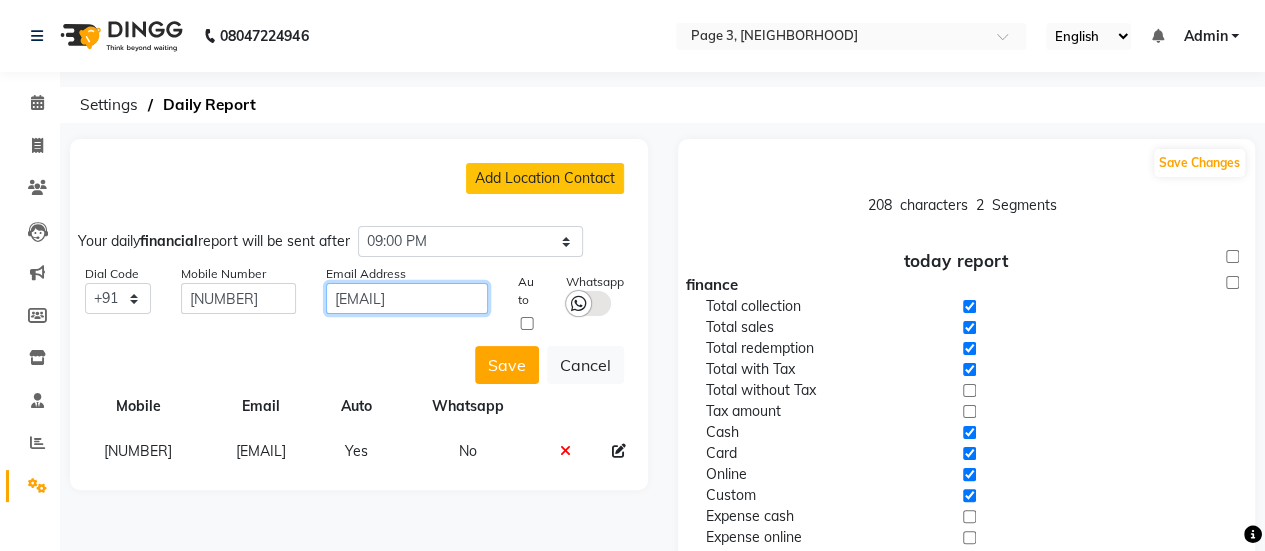 type on "[EMAIL]" 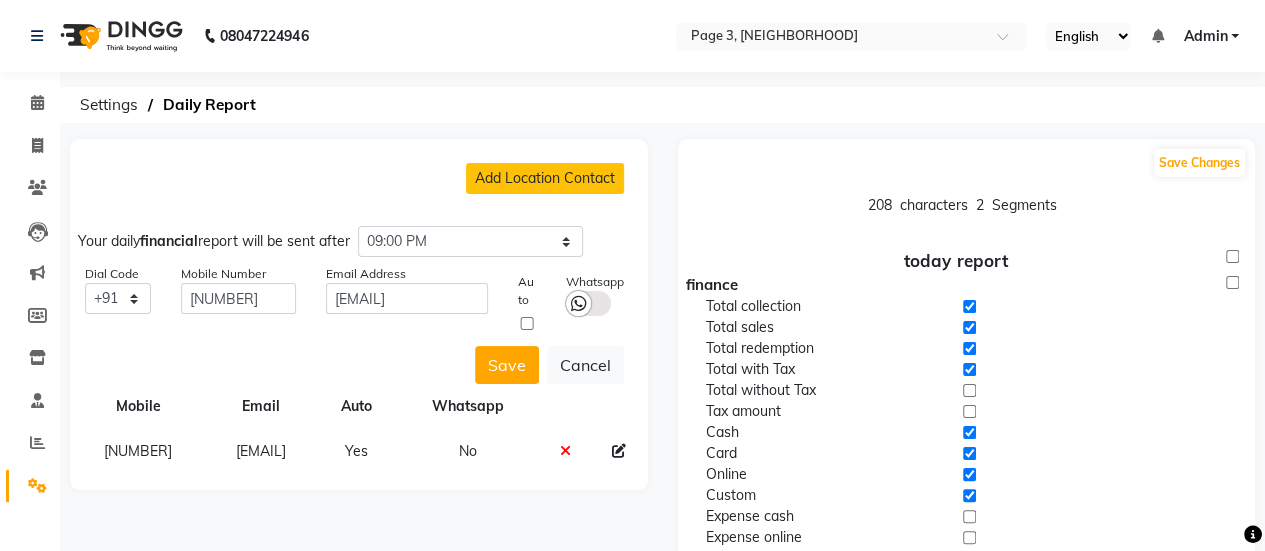 click 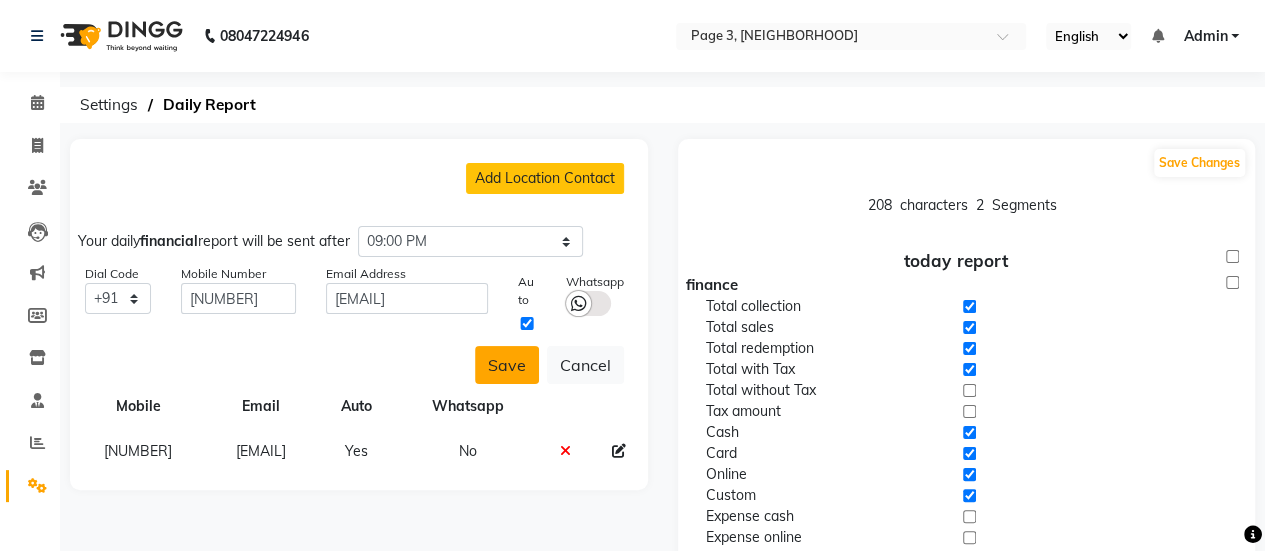 click on "Save" 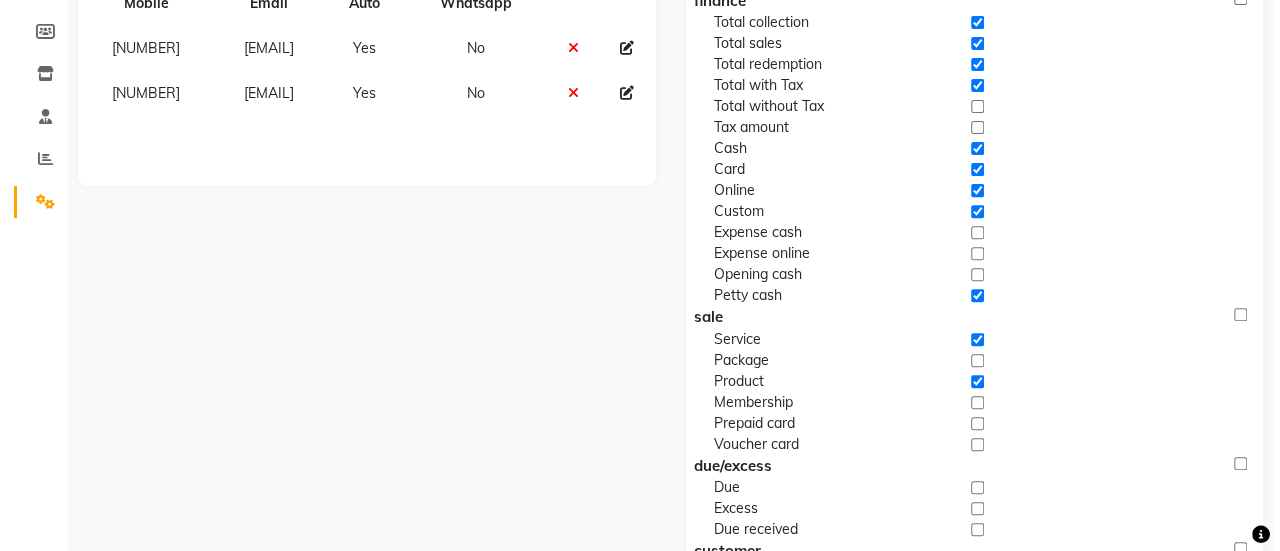 scroll, scrollTop: 0, scrollLeft: 0, axis: both 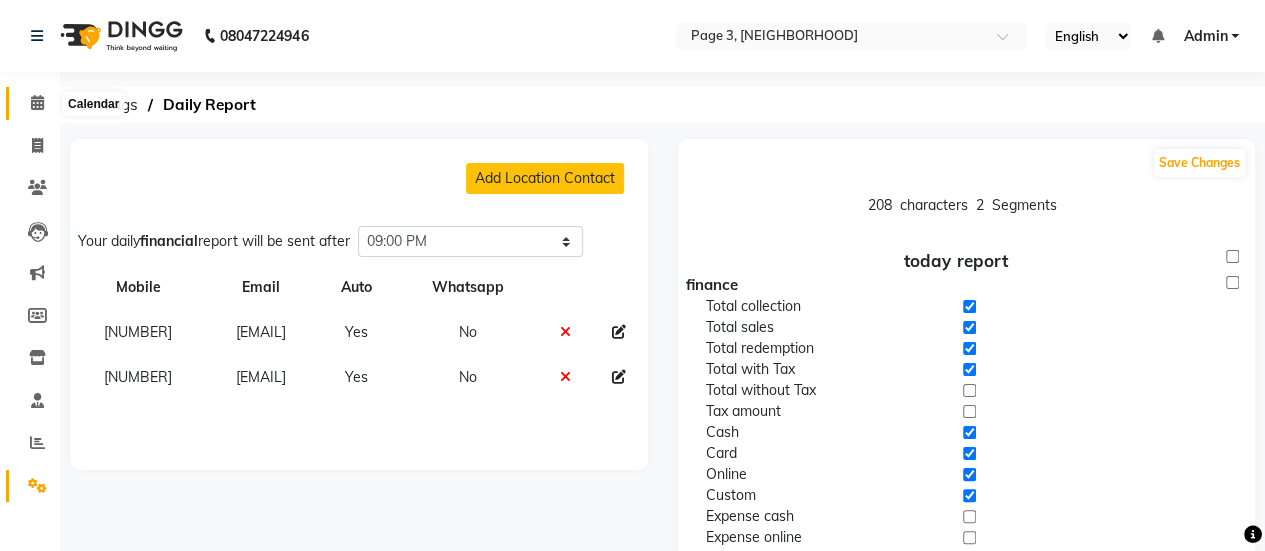 click 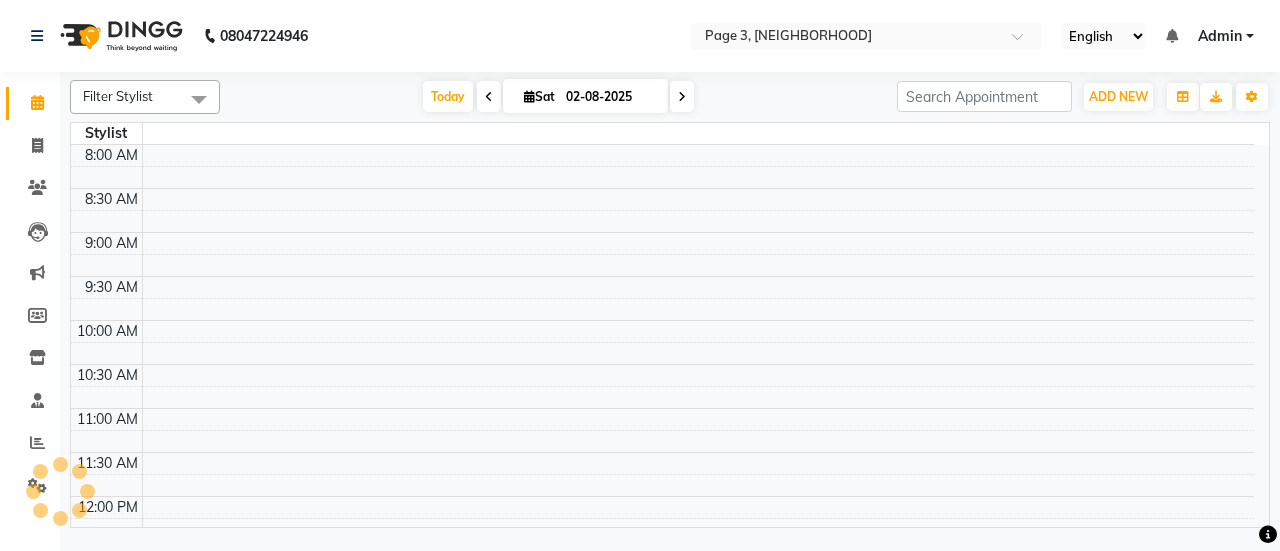 click 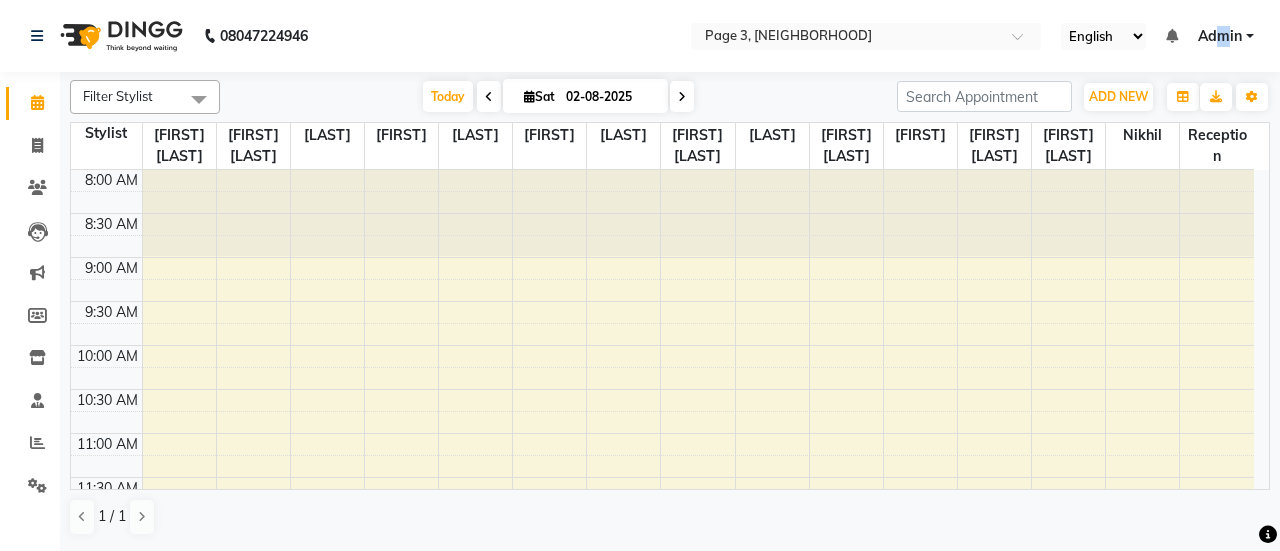 drag, startPoint x: 1230, startPoint y: 21, endPoint x: 1217, endPoint y: 41, distance: 23.853722 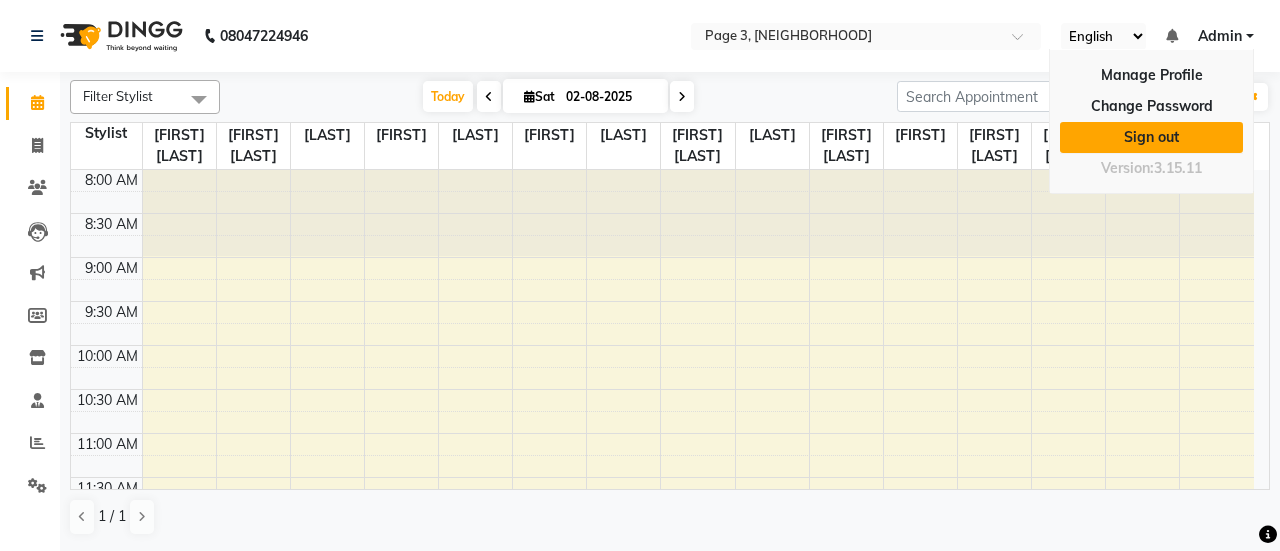 click on "Sign out" at bounding box center [1151, 137] 